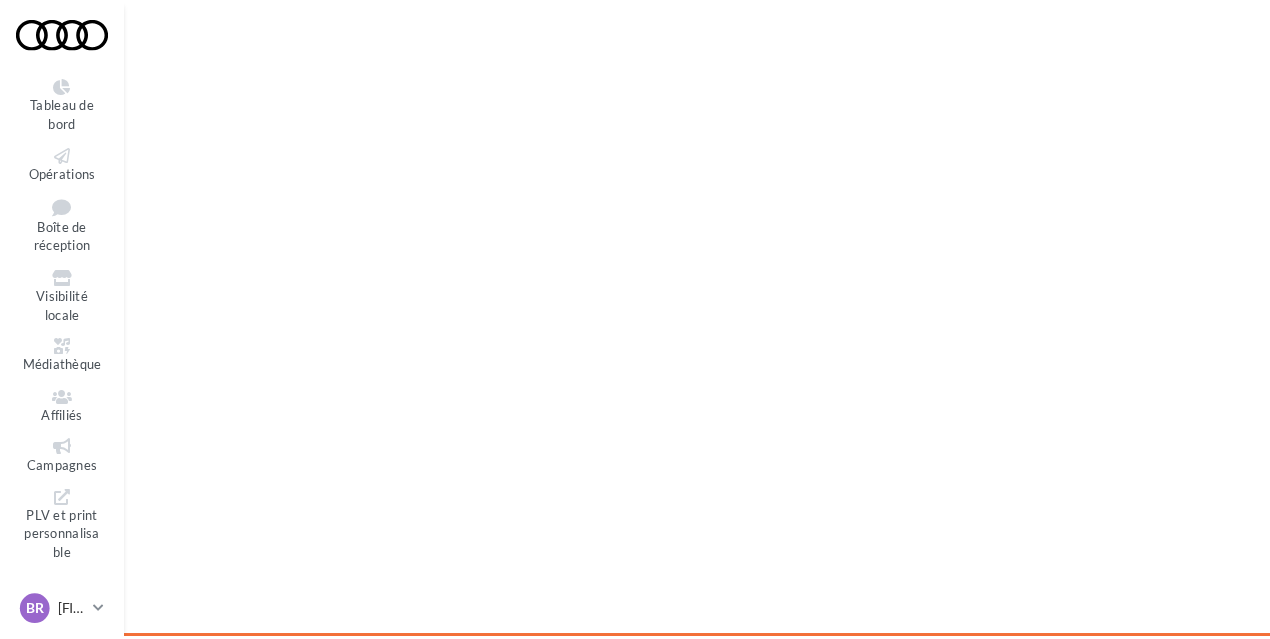 scroll, scrollTop: 0, scrollLeft: 0, axis: both 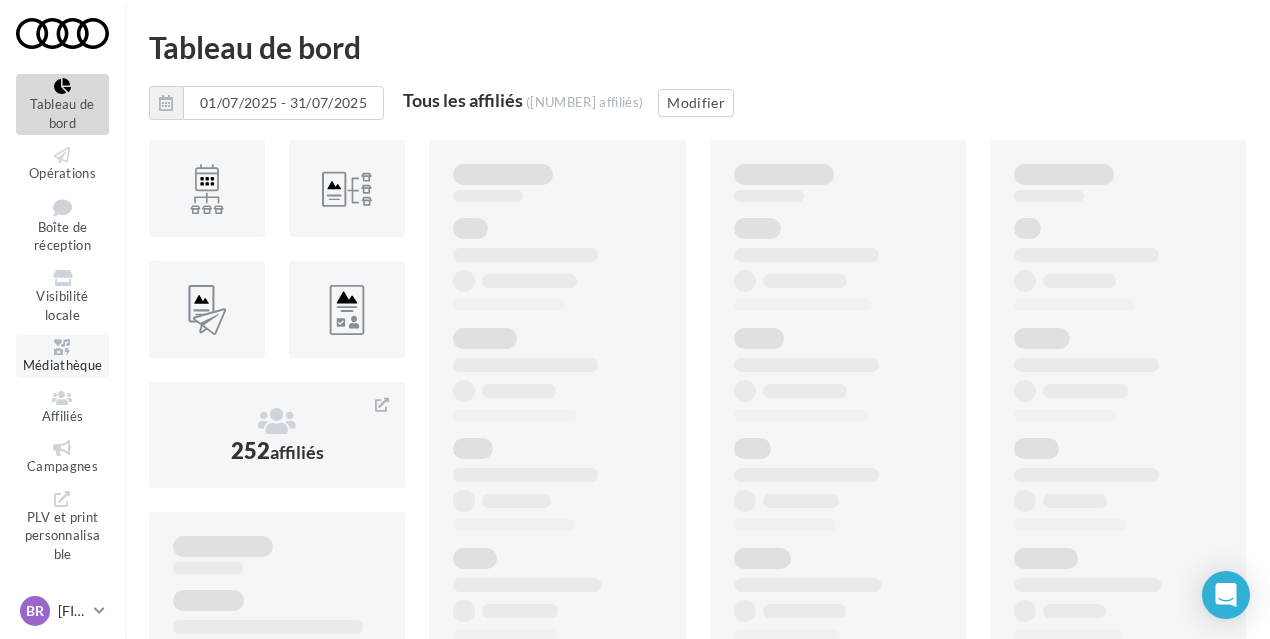 click on "Médiathèque" at bounding box center (63, 365) 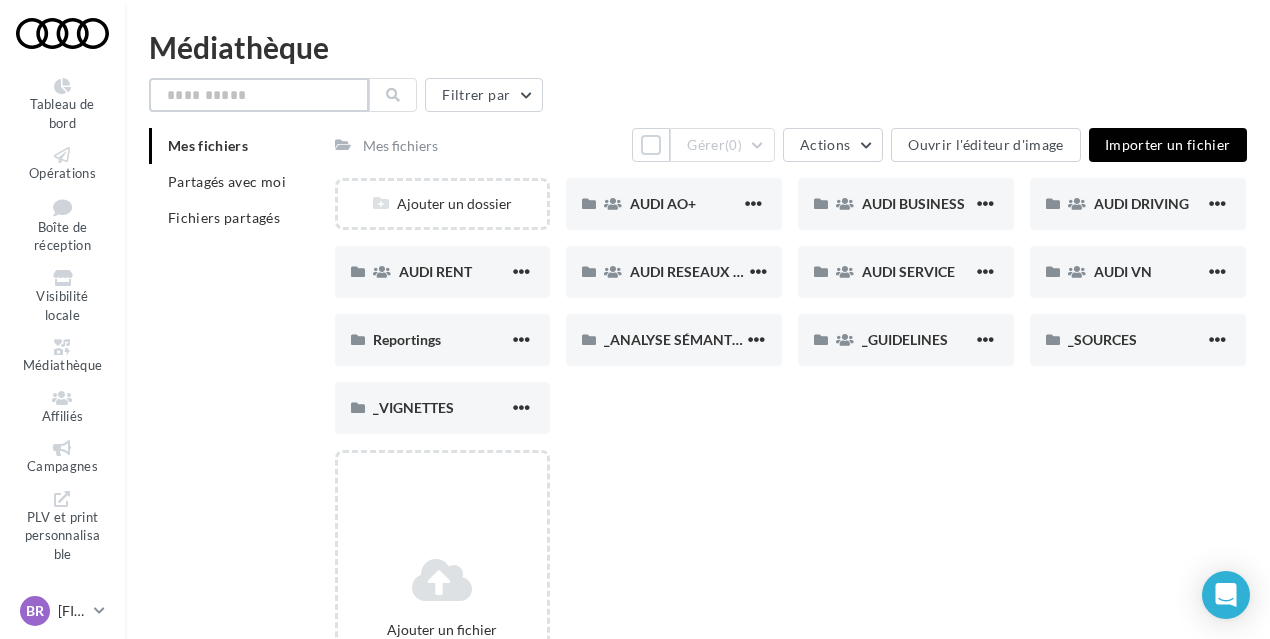 click at bounding box center (259, 95) 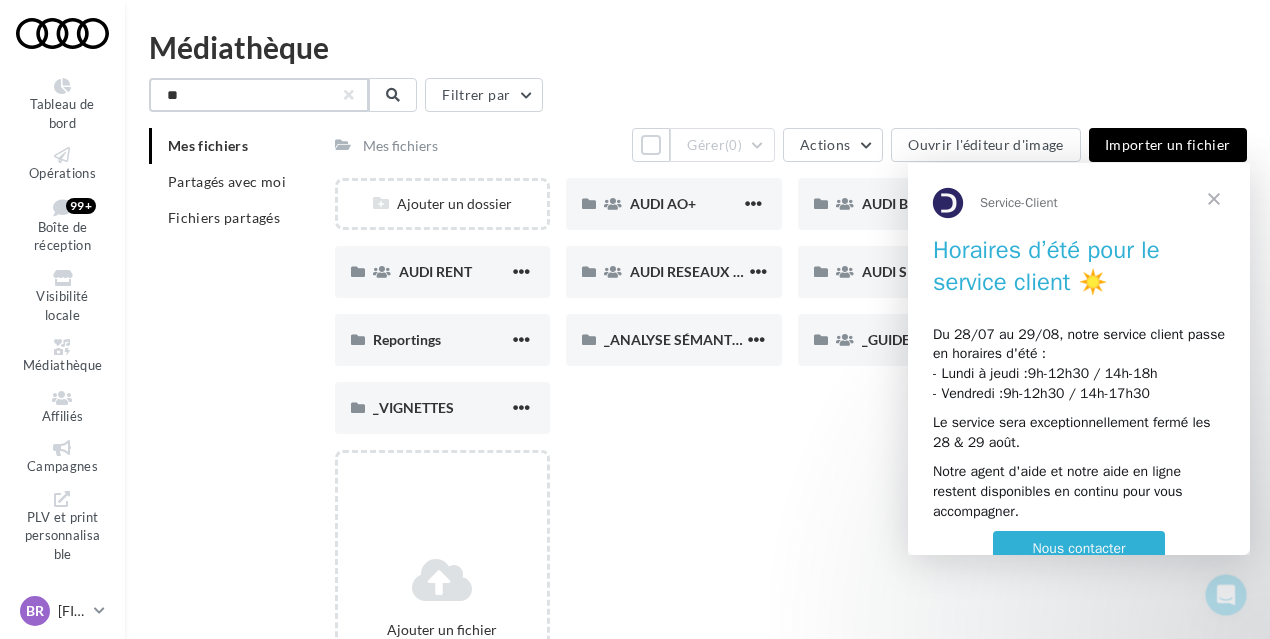 scroll, scrollTop: 0, scrollLeft: 0, axis: both 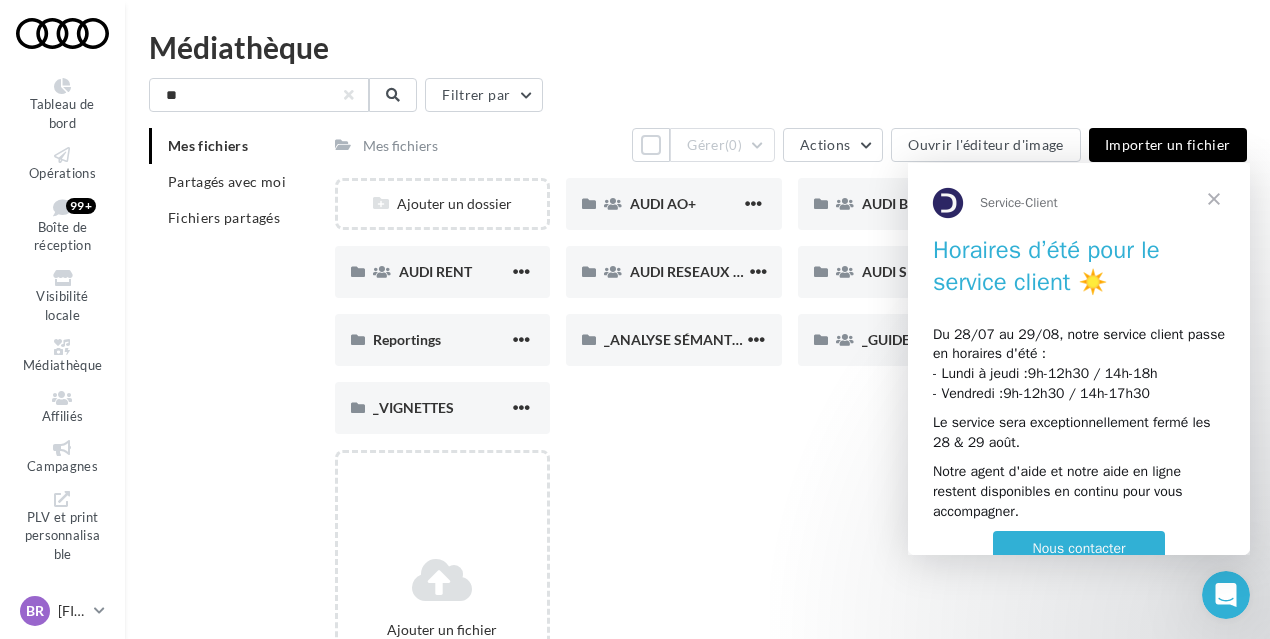 click at bounding box center (1214, 199) 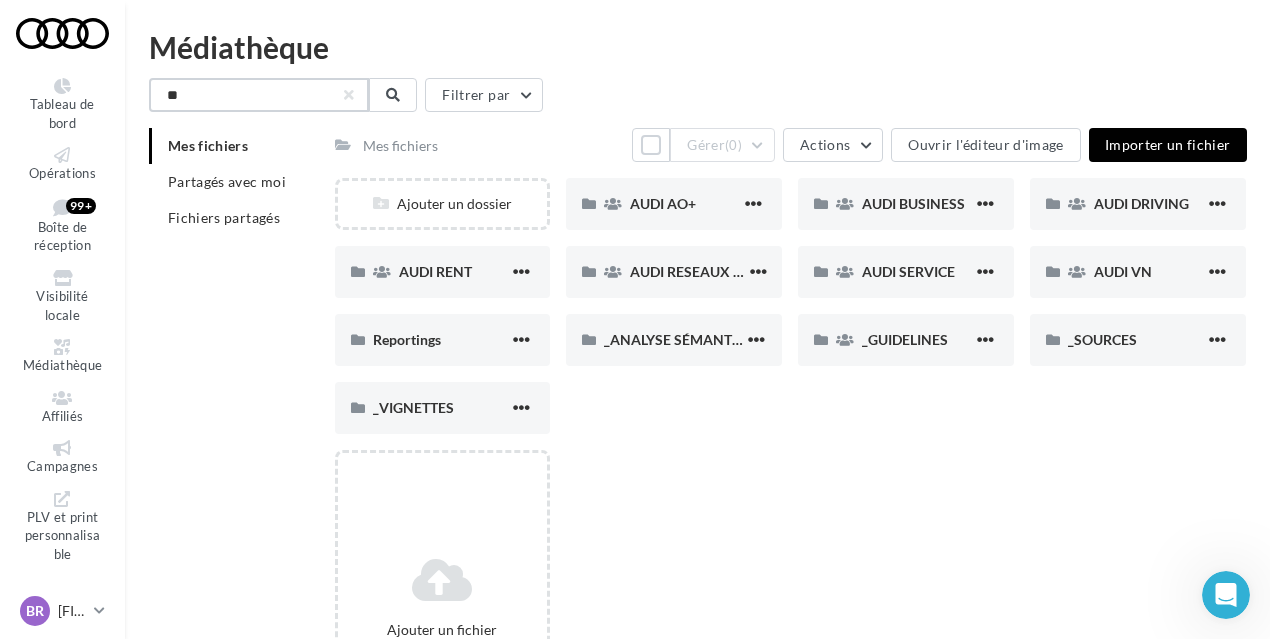 click on "**" at bounding box center [259, 95] 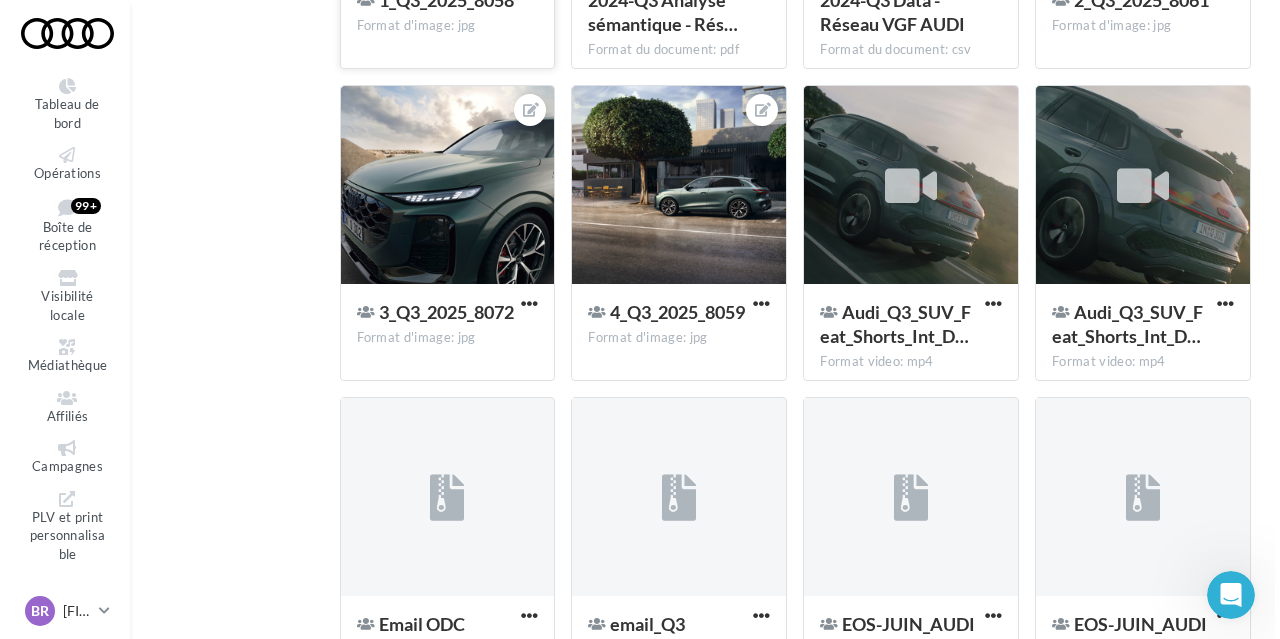 scroll, scrollTop: 530, scrollLeft: 0, axis: vertical 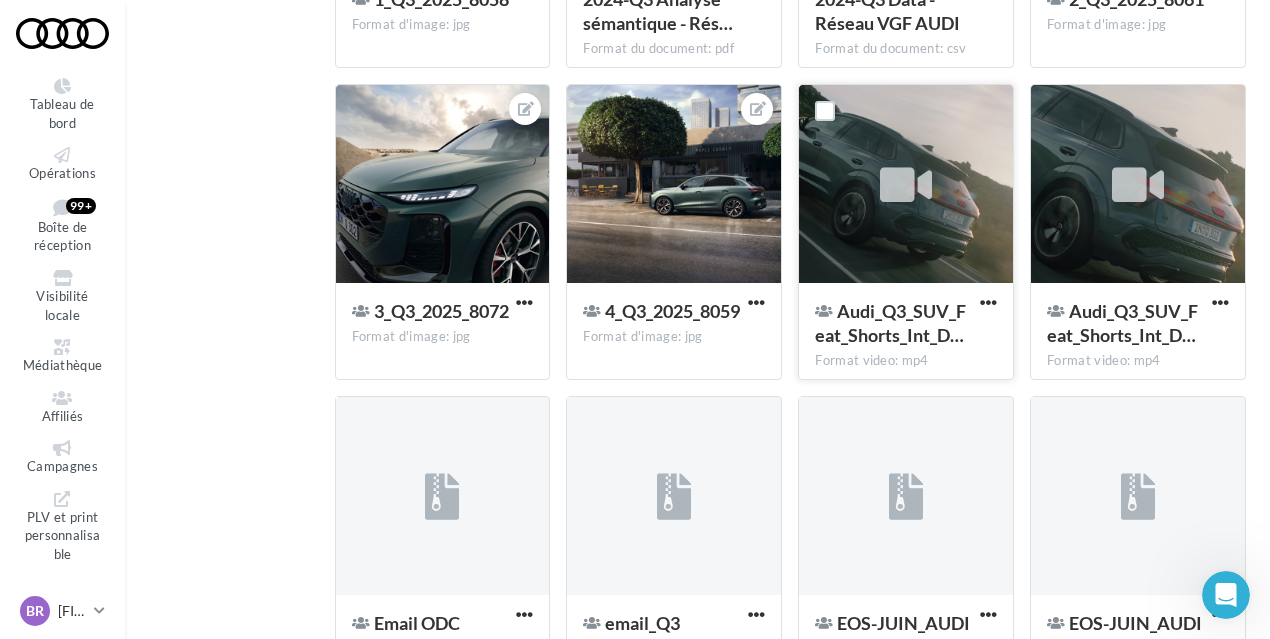 click at bounding box center [906, 185] 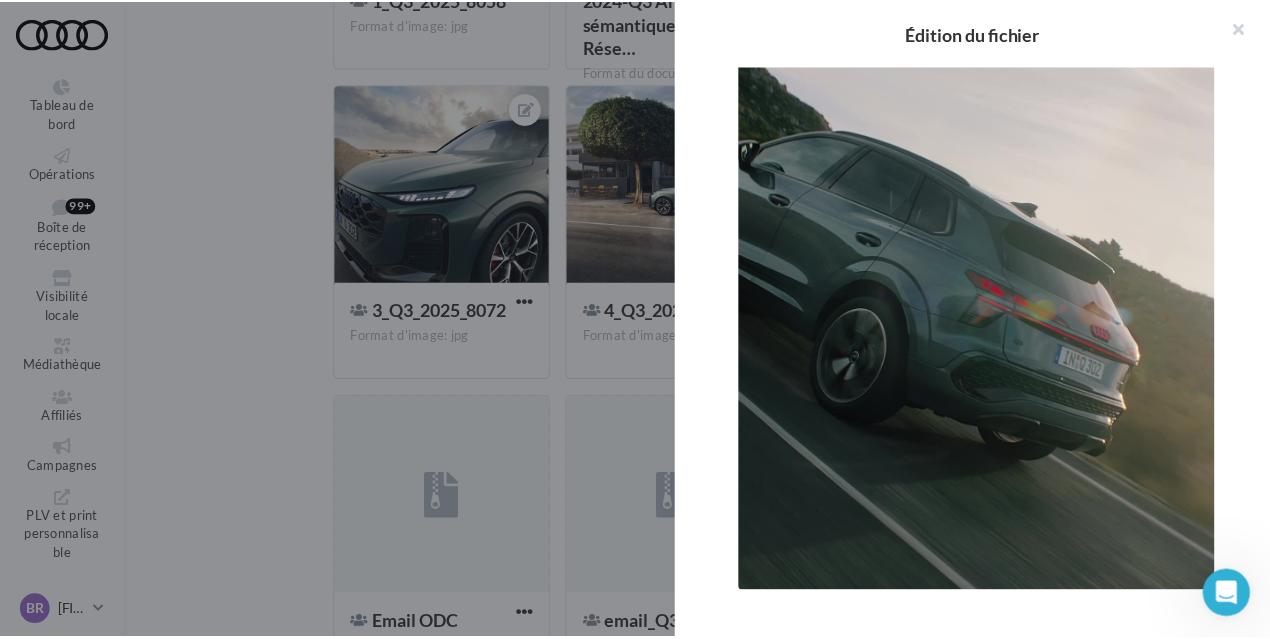 scroll, scrollTop: 0, scrollLeft: 0, axis: both 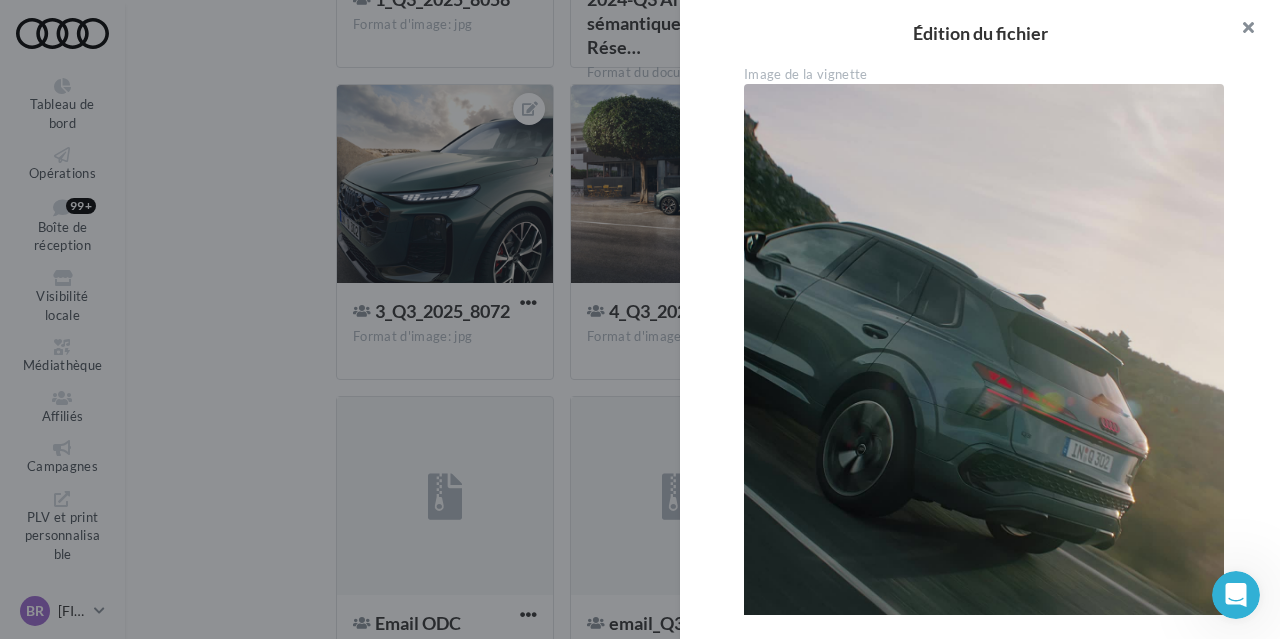 click at bounding box center (1240, 30) 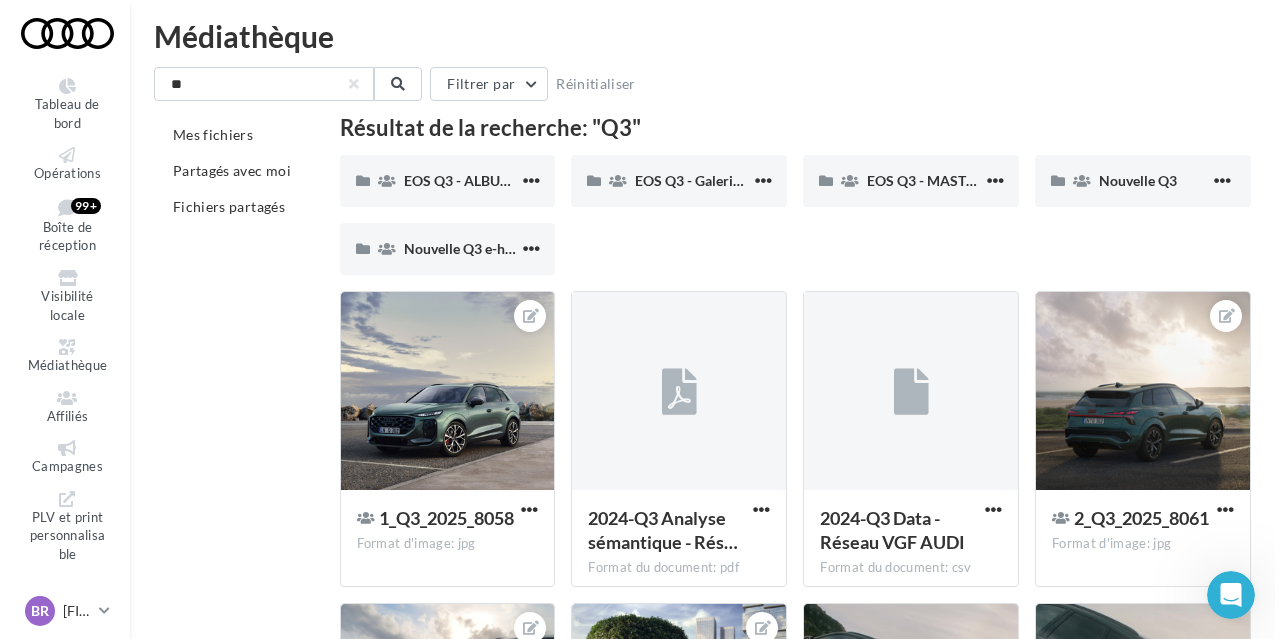 scroll, scrollTop: 0, scrollLeft: 0, axis: both 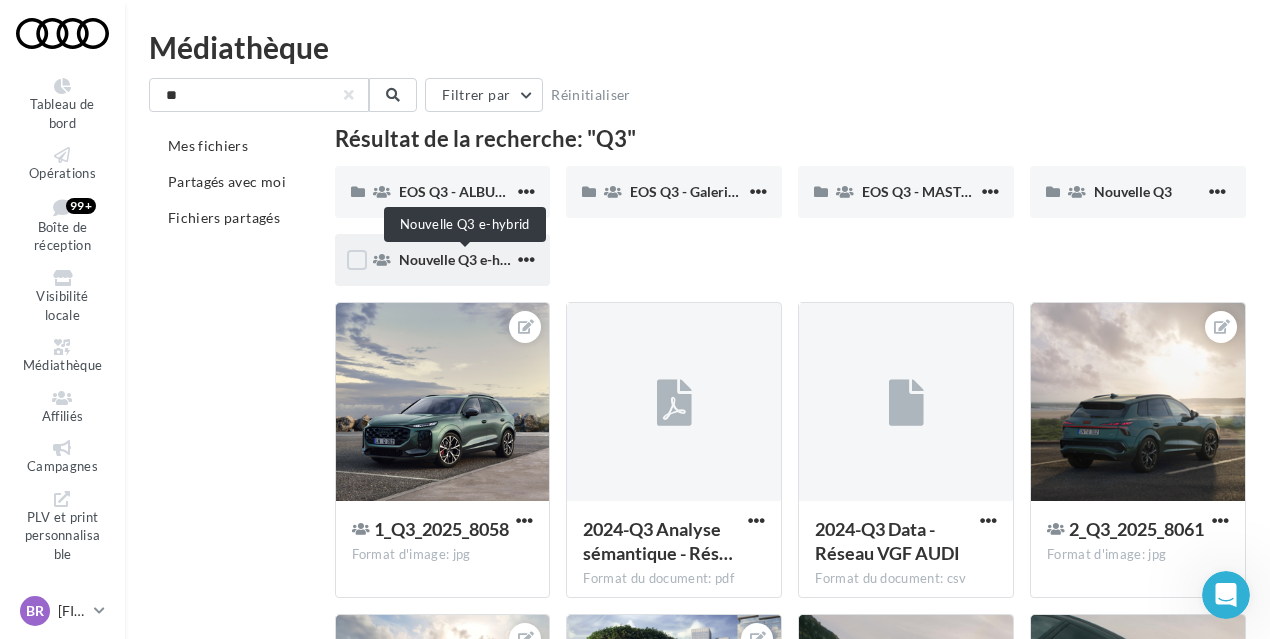 click on "Nouvelle Q3 e-hybrid" at bounding box center (466, 259) 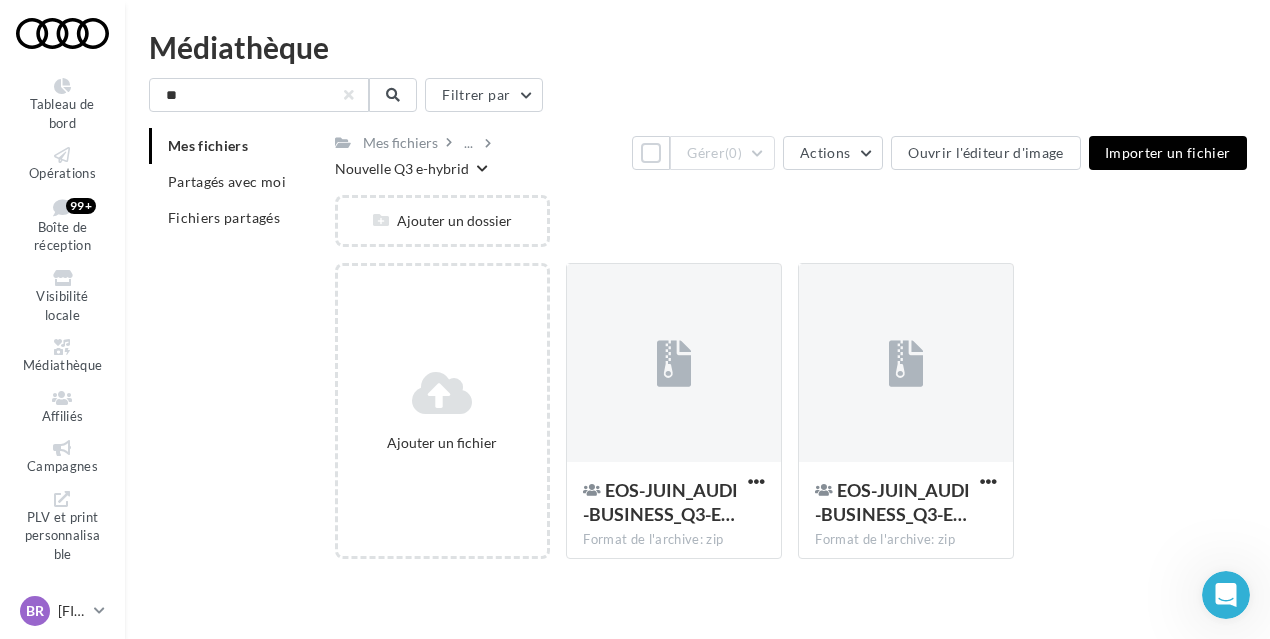 click on "Nouvelle Q3 e-hybrid" at bounding box center [402, 169] 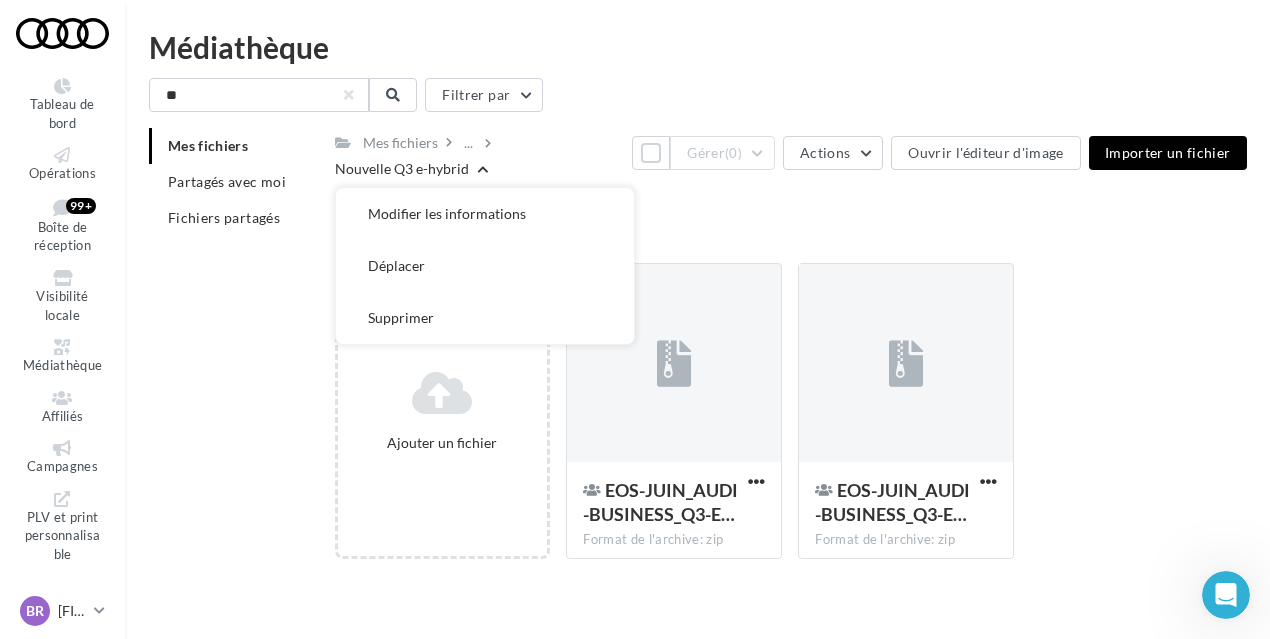 click on "Mes fichiers        ...         Nouvelle Q3 e-hybrid                Modifier les informations       Déplacer       Supprimer" at bounding box center [483, 153] 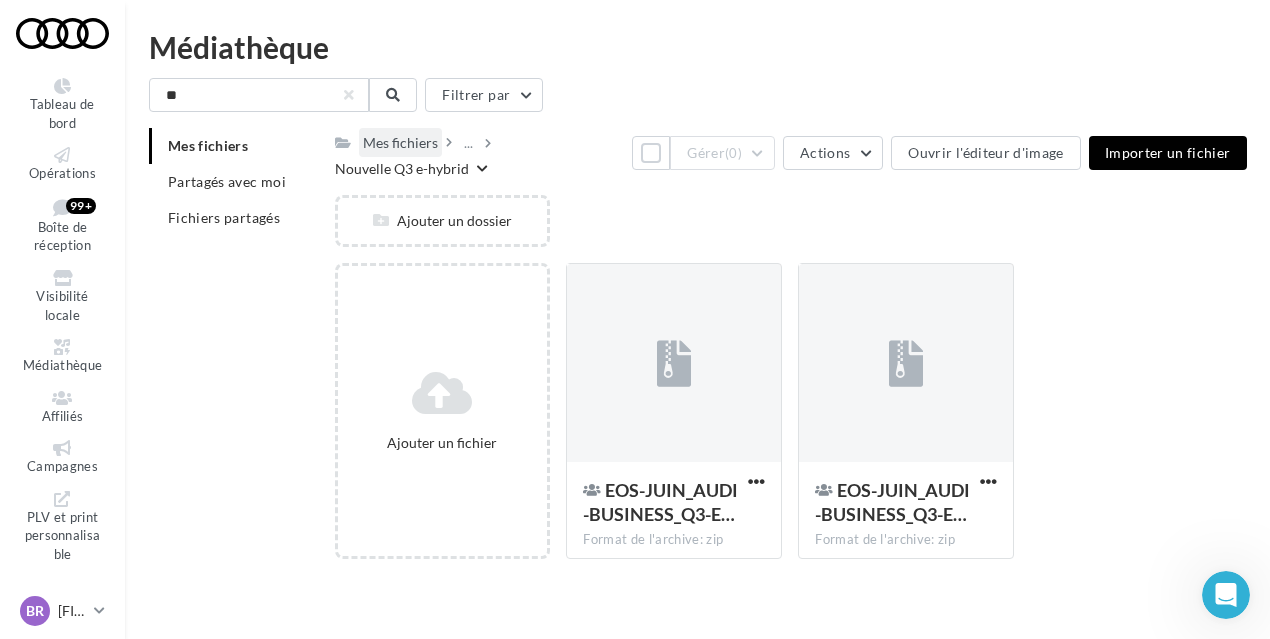 click on "Mes fichiers" at bounding box center (400, 143) 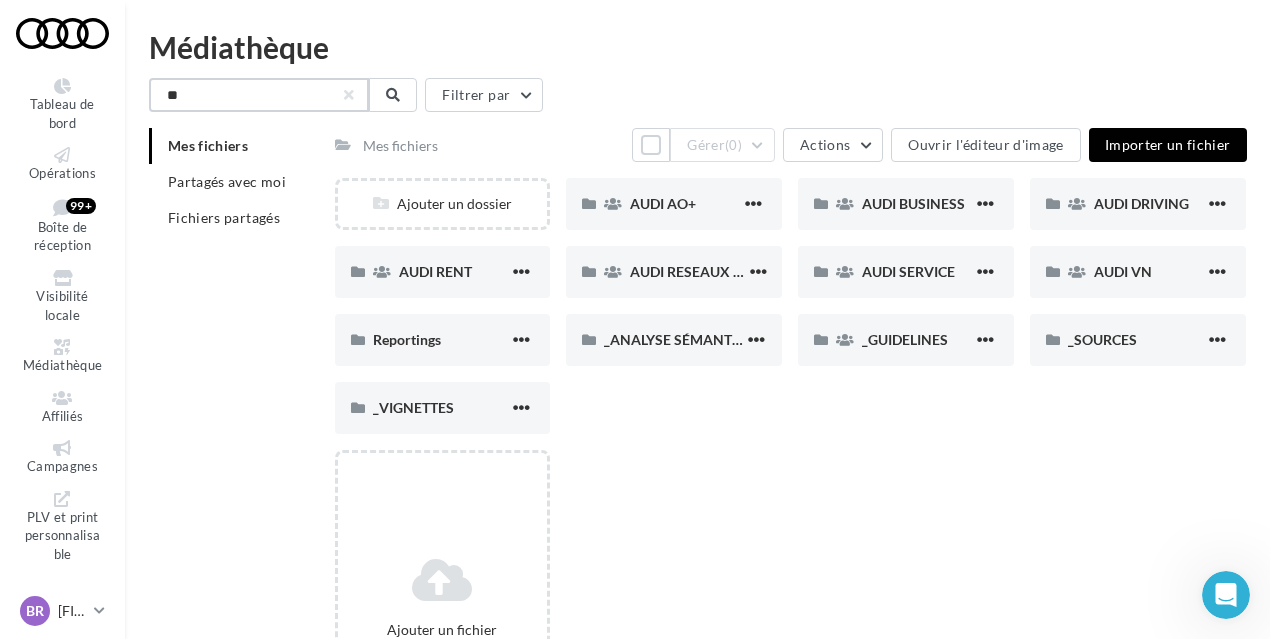 drag, startPoint x: 224, startPoint y: 101, endPoint x: 118, endPoint y: 106, distance: 106.11786 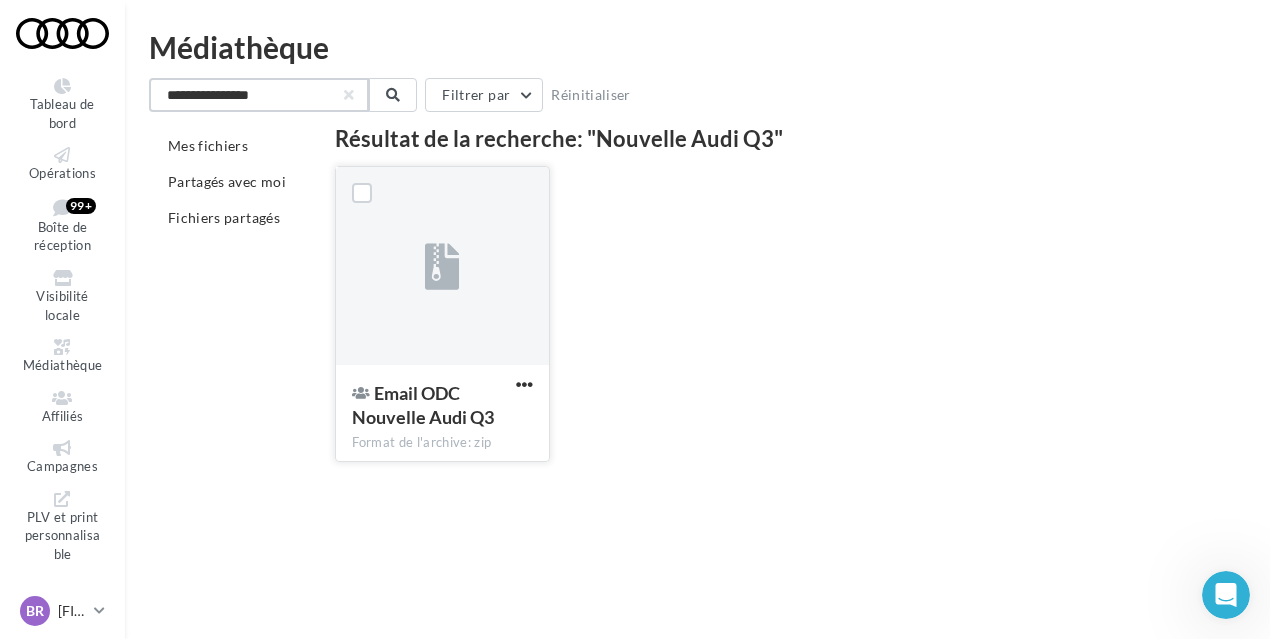 type on "**********" 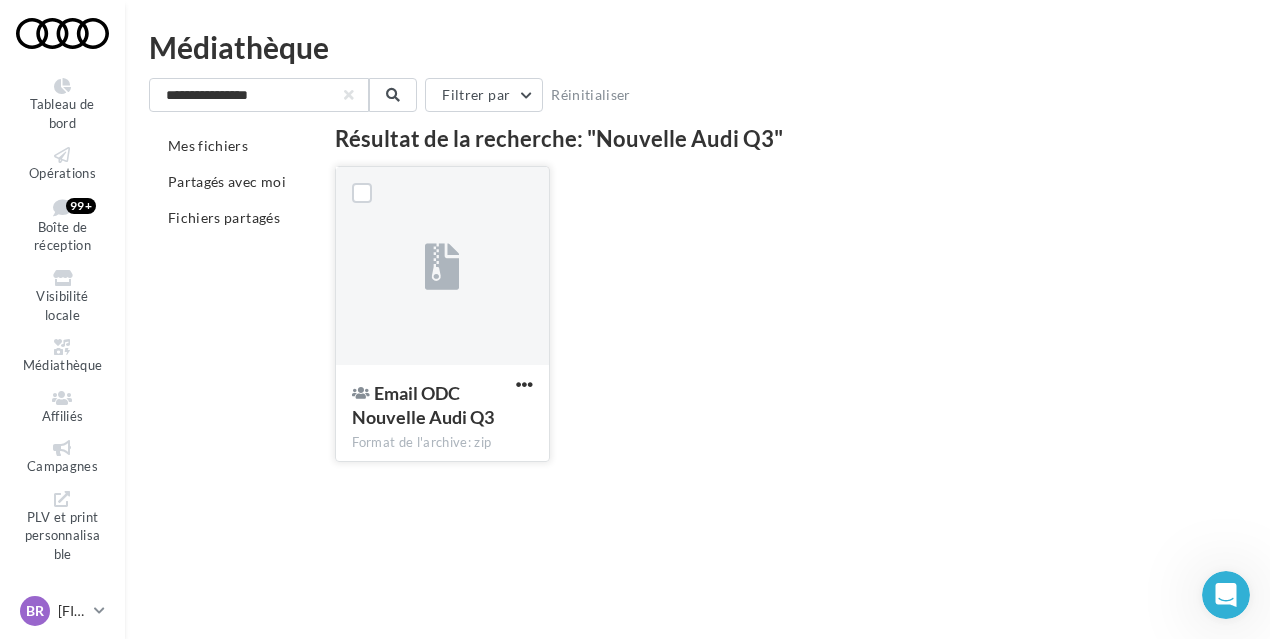 click at bounding box center (443, 267) 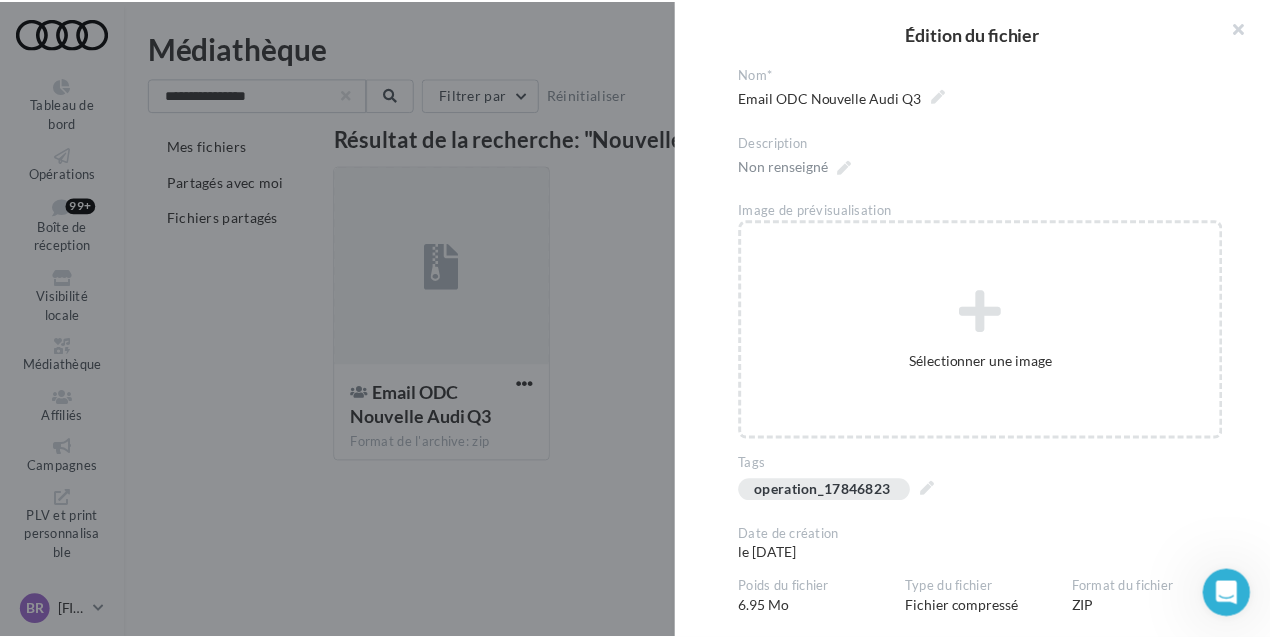scroll, scrollTop: 207, scrollLeft: 0, axis: vertical 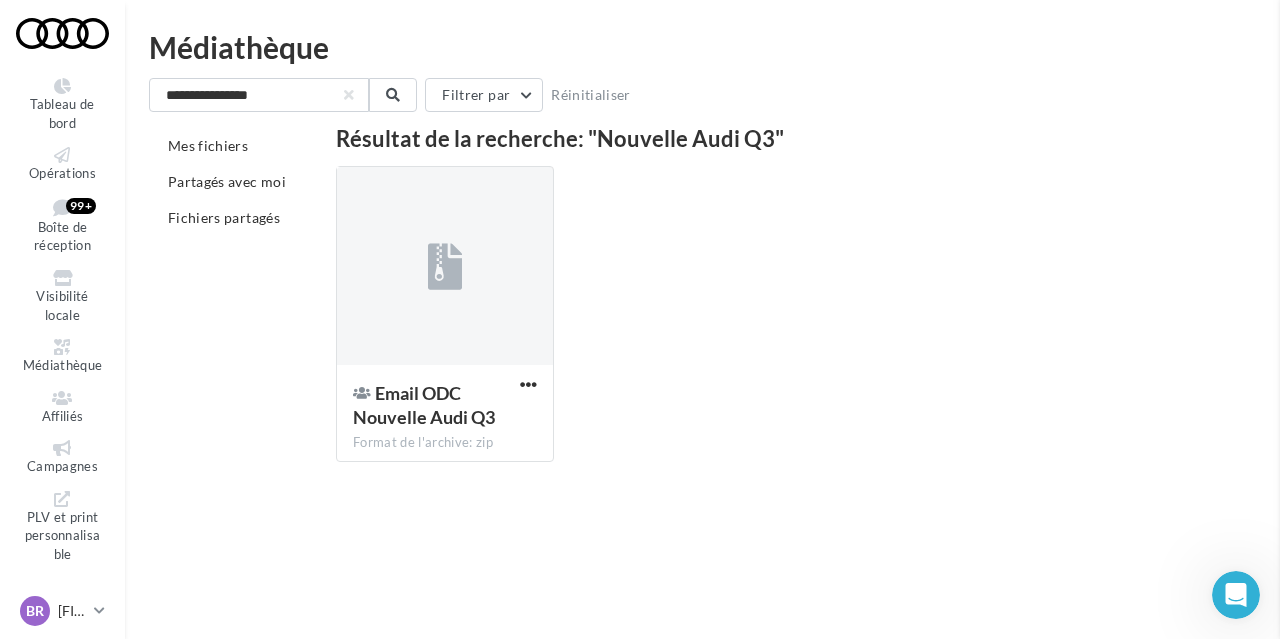 click at bounding box center [1920, 319] 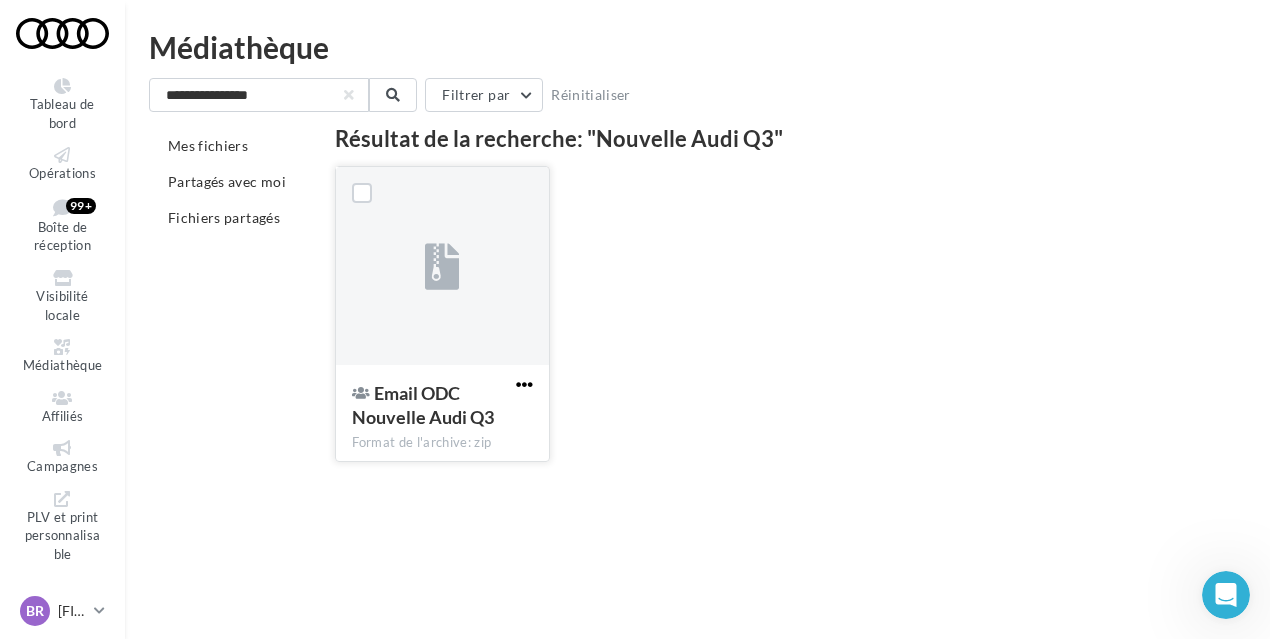 click at bounding box center (524, 384) 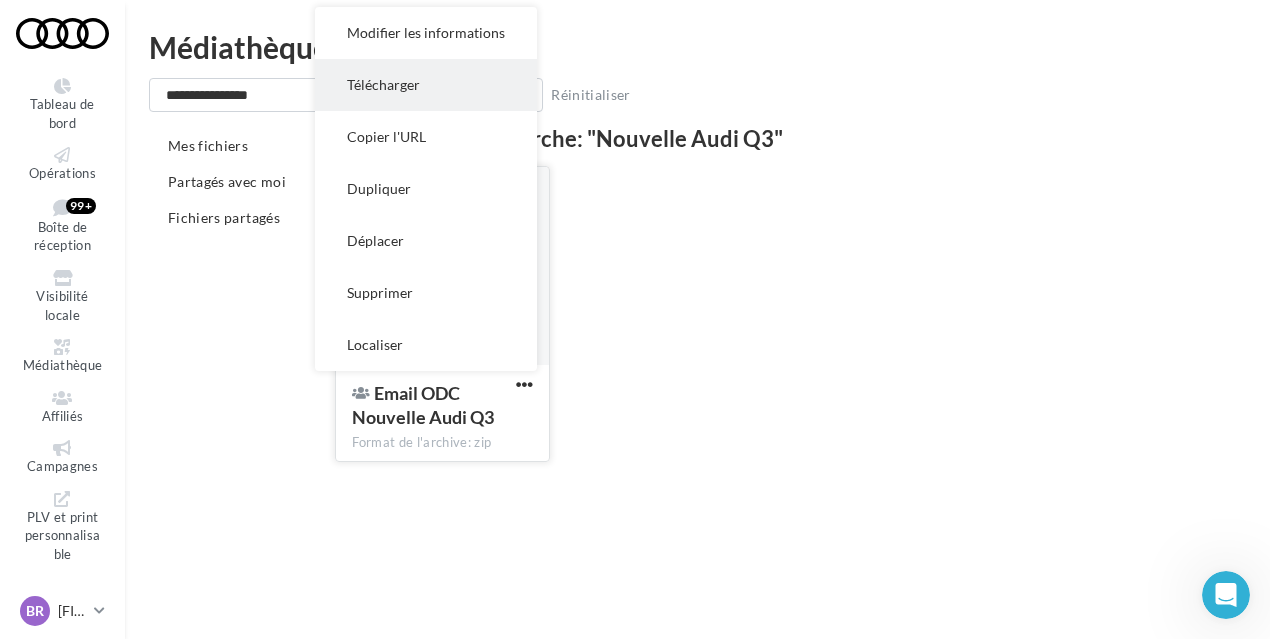 click on "Télécharger" at bounding box center [426, 85] 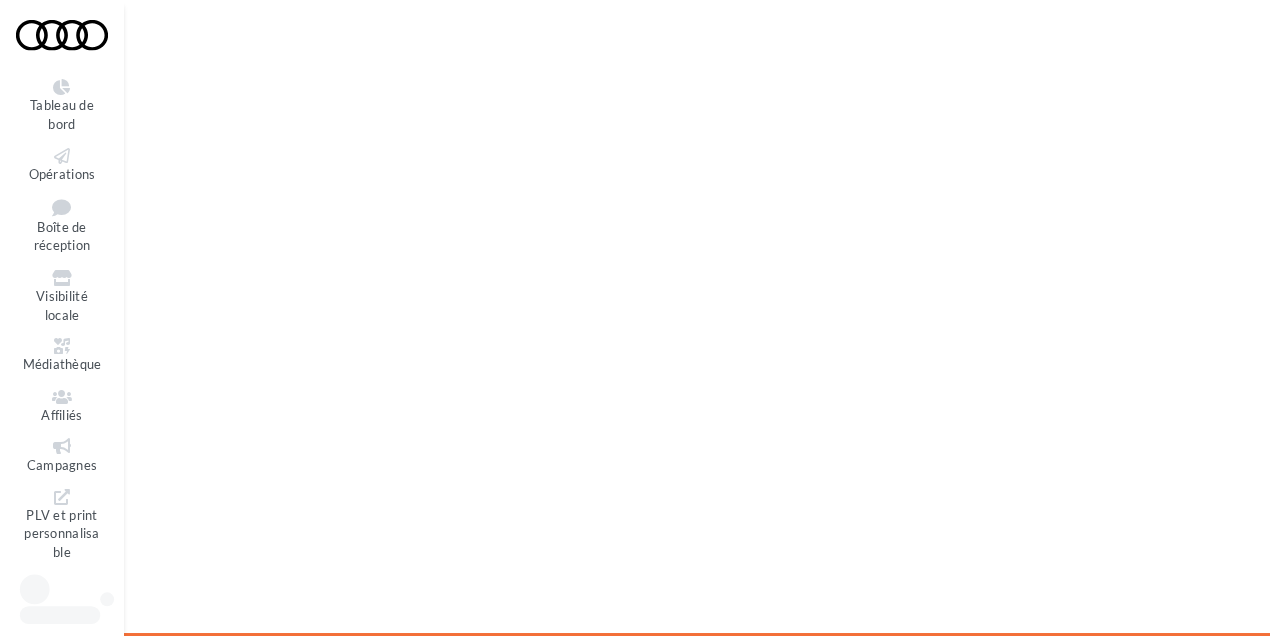 scroll, scrollTop: 0, scrollLeft: 0, axis: both 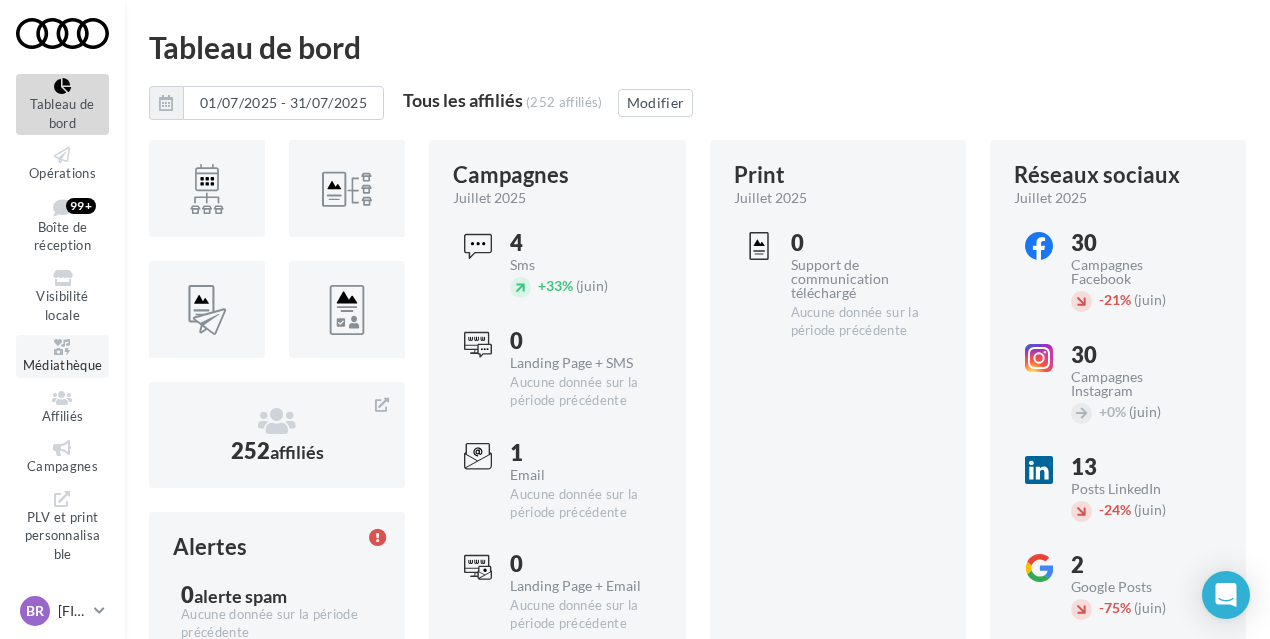 click at bounding box center [62, 347] 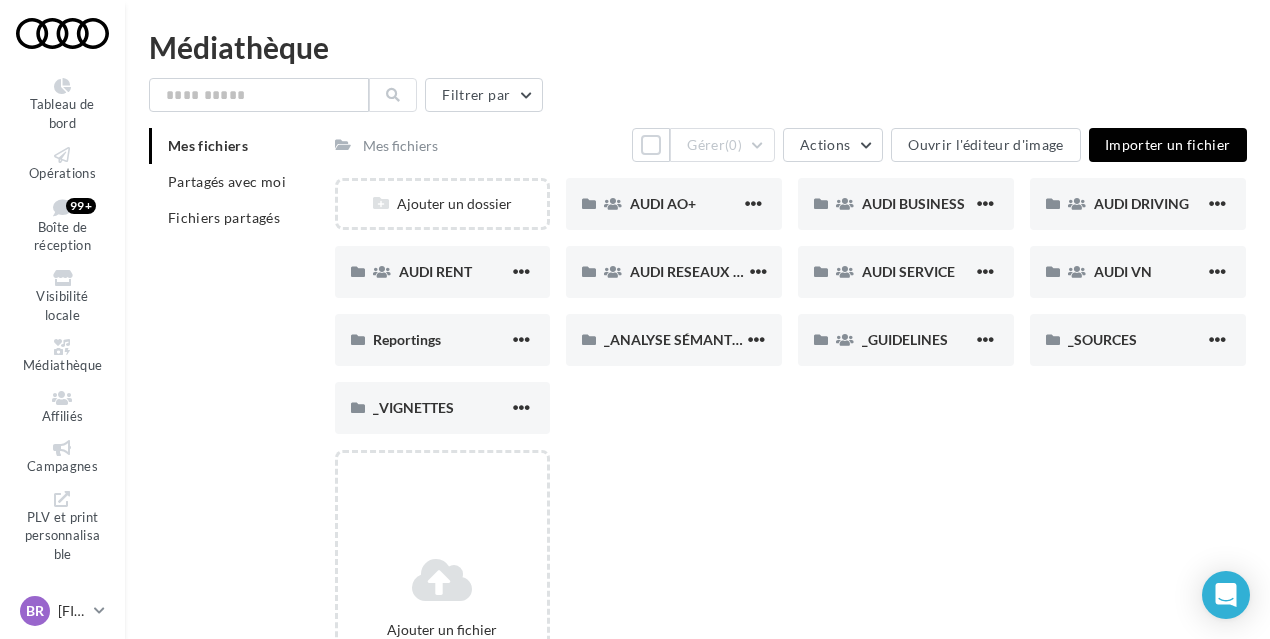 click on "Ajouter un fichier" at bounding box center (799, 606) 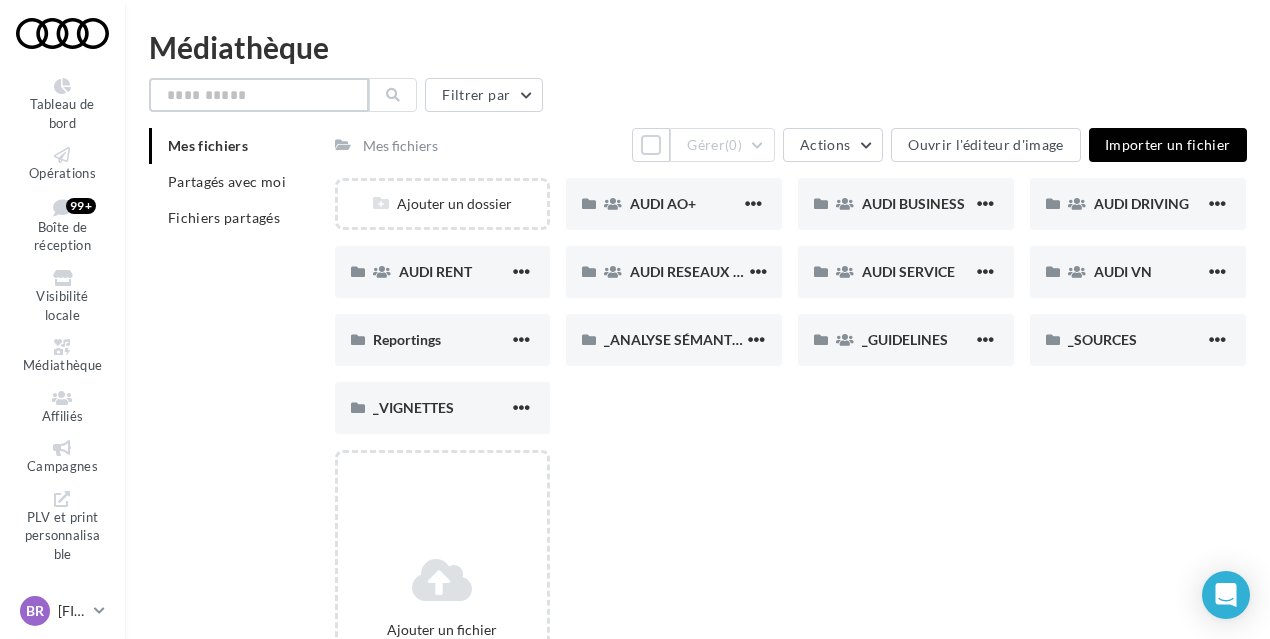 click at bounding box center [259, 95] 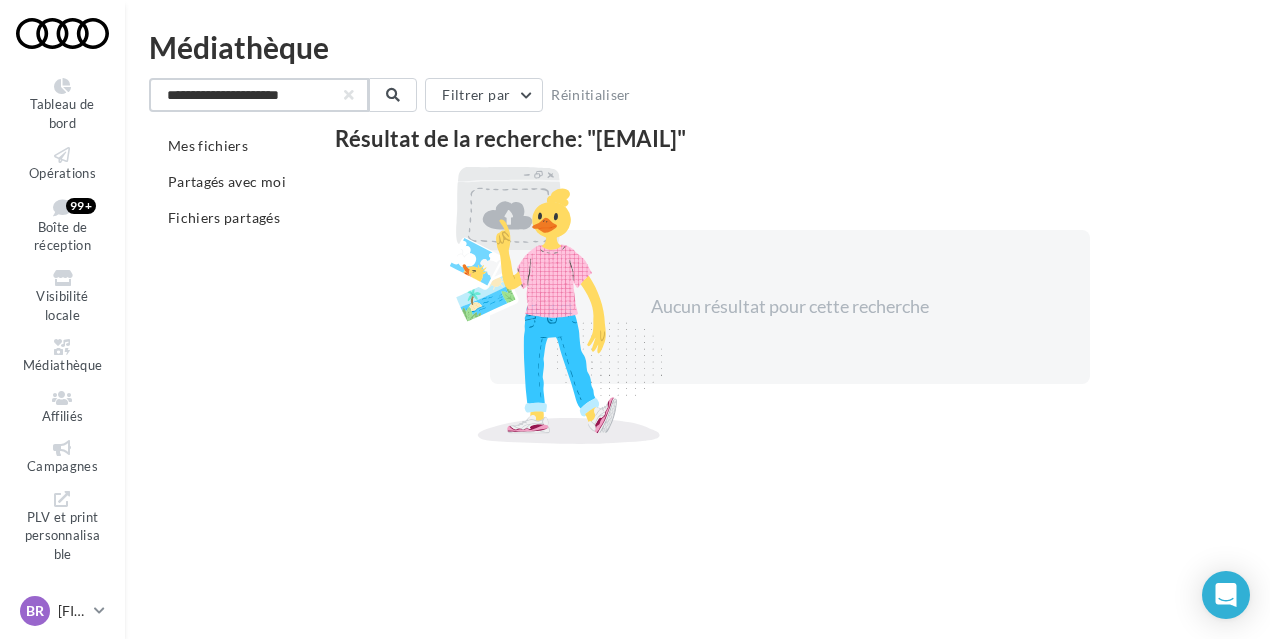 drag, startPoint x: 334, startPoint y: 97, endPoint x: 131, endPoint y: 92, distance: 203.06157 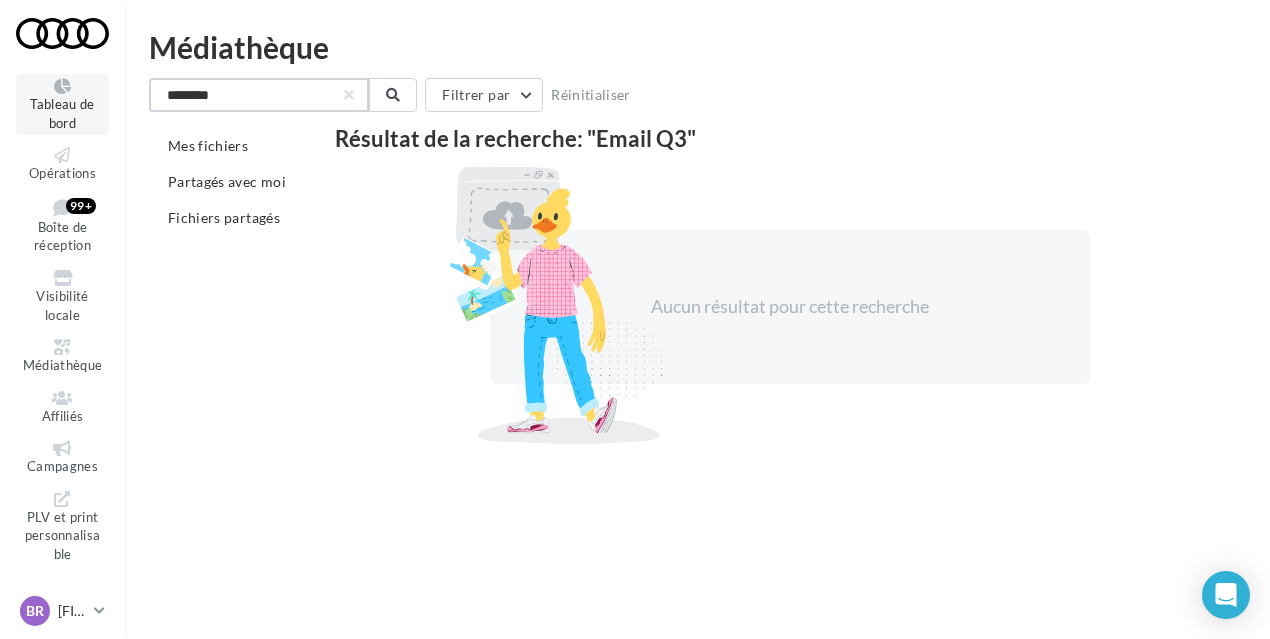 drag, startPoint x: 234, startPoint y: 94, endPoint x: 87, endPoint y: 81, distance: 147.57372 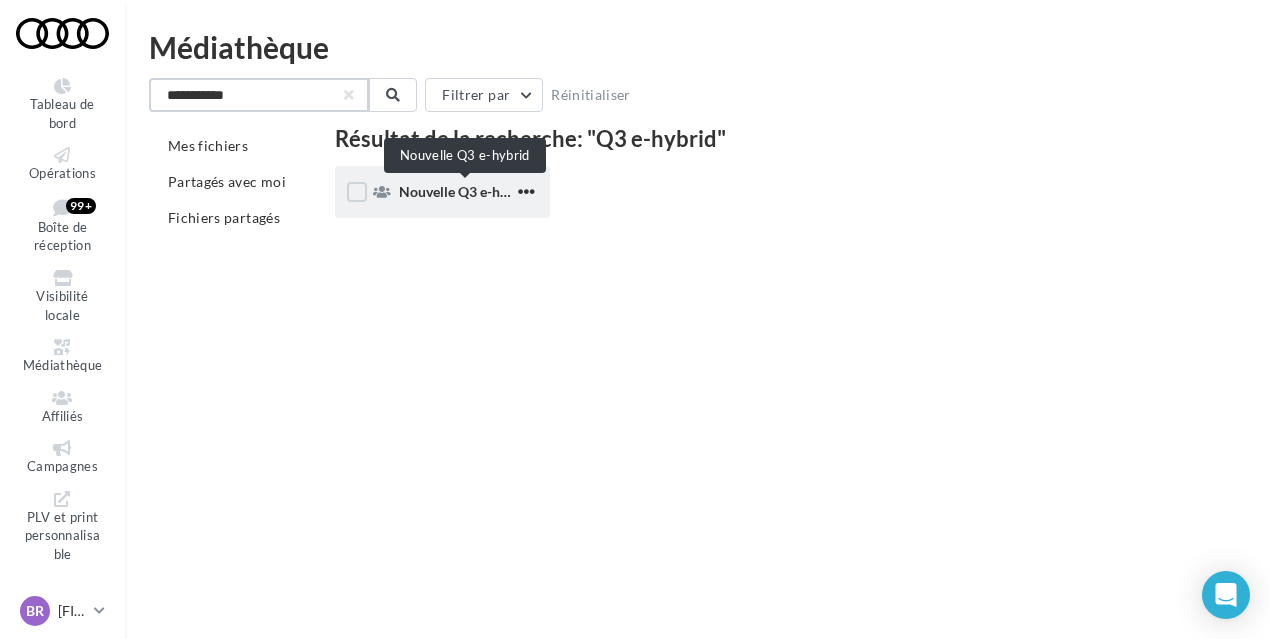 type on "**********" 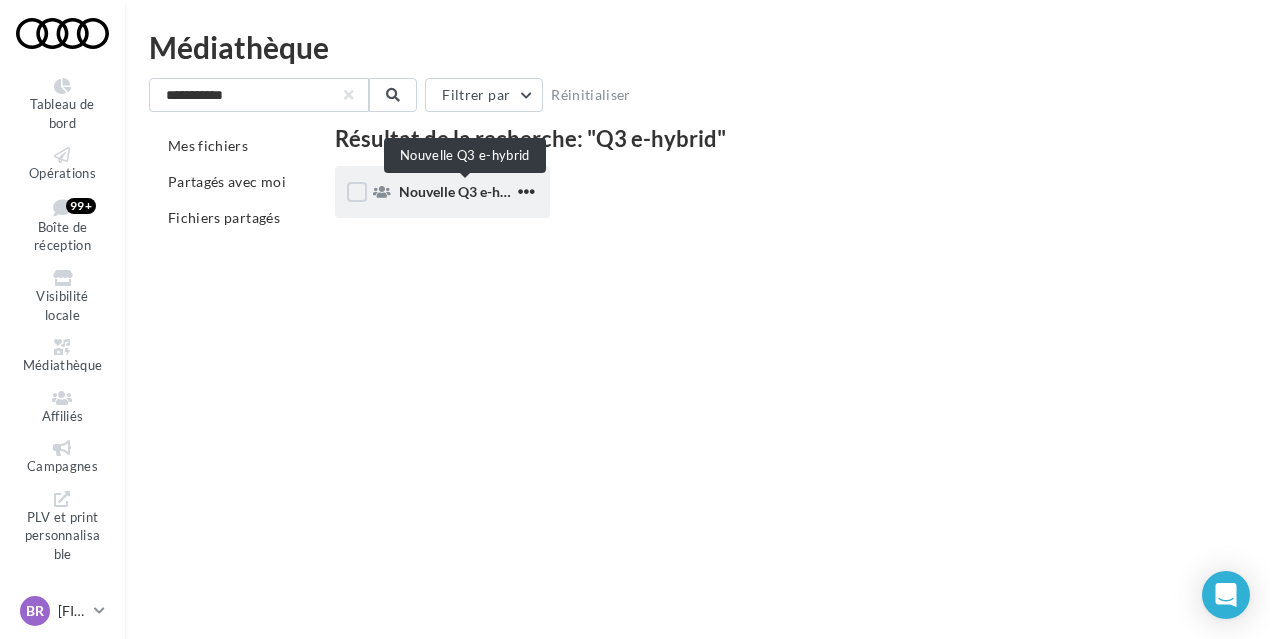 click on "Nouvelle Q3 e-hybrid" at bounding box center (466, 191) 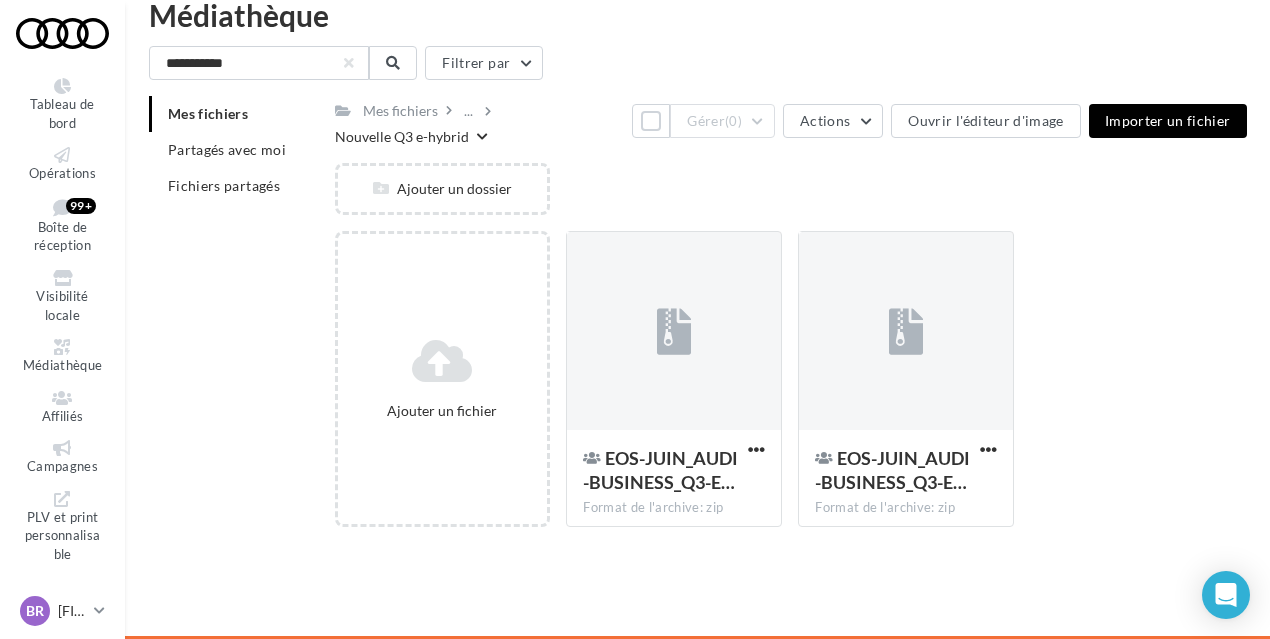 scroll, scrollTop: 0, scrollLeft: 0, axis: both 